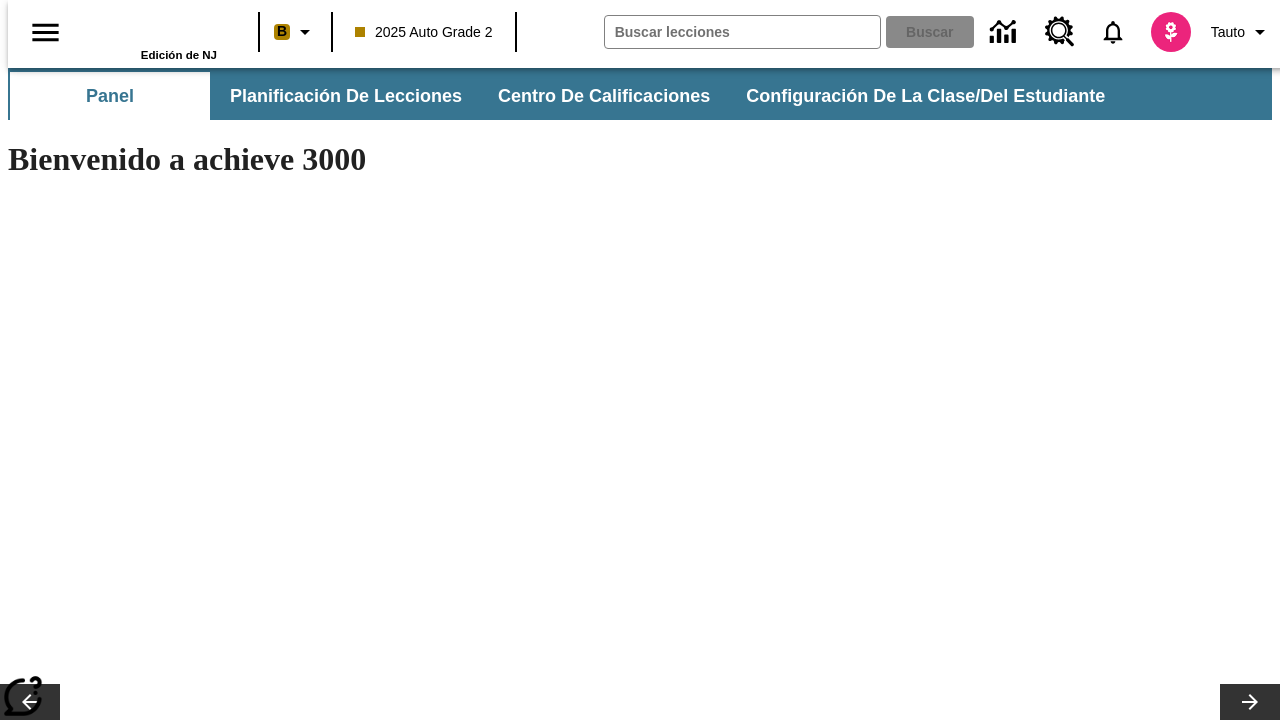 type on "-1" 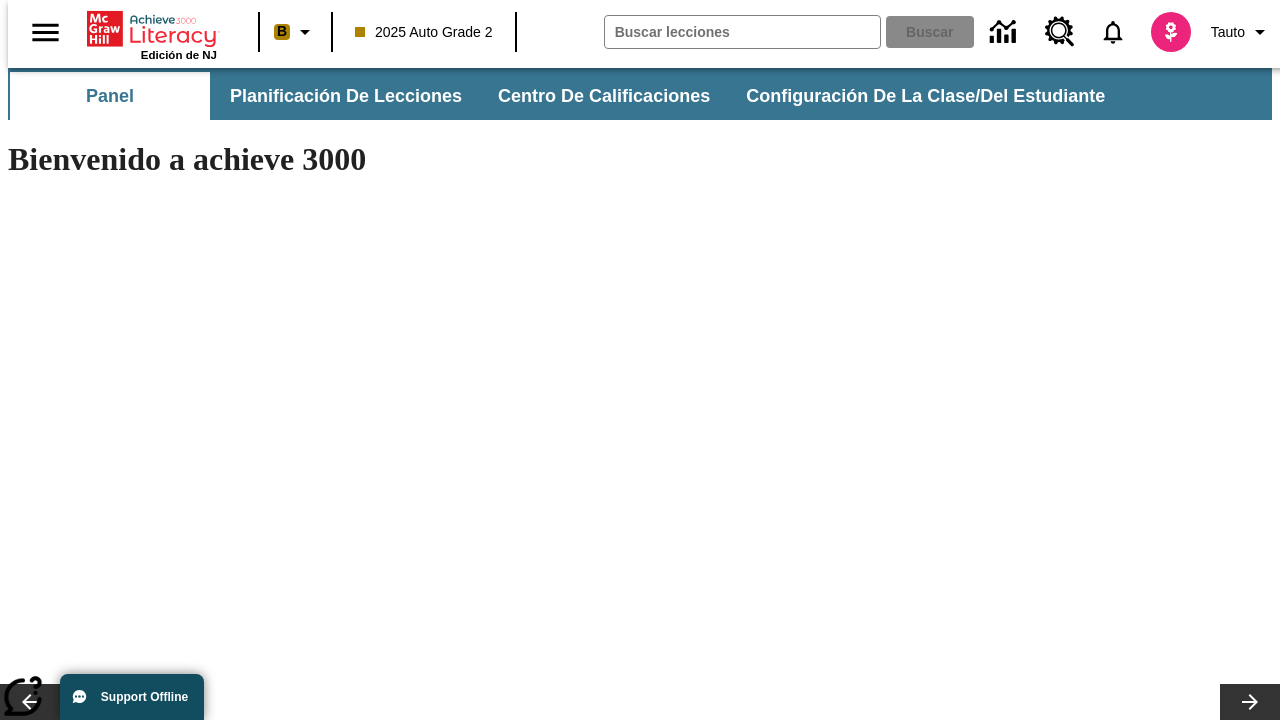 scroll, scrollTop: 0, scrollLeft: 0, axis: both 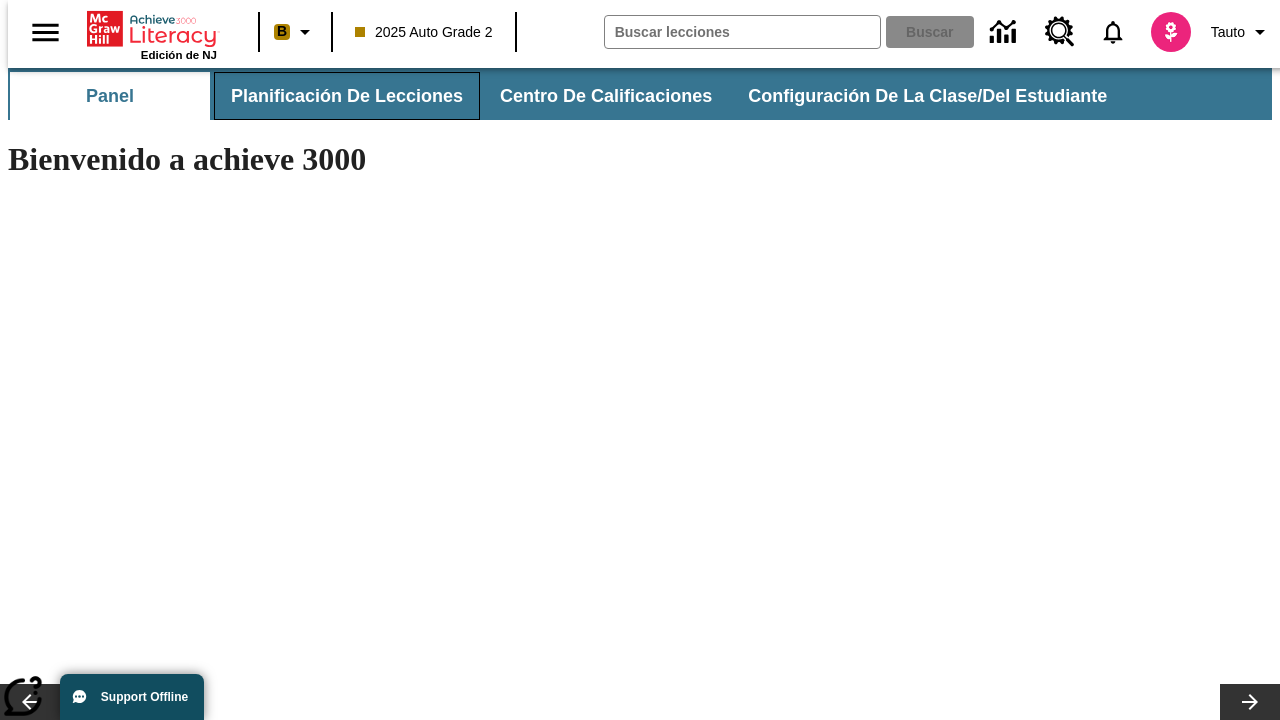 click on "Planificación de lecciones" at bounding box center (347, 96) 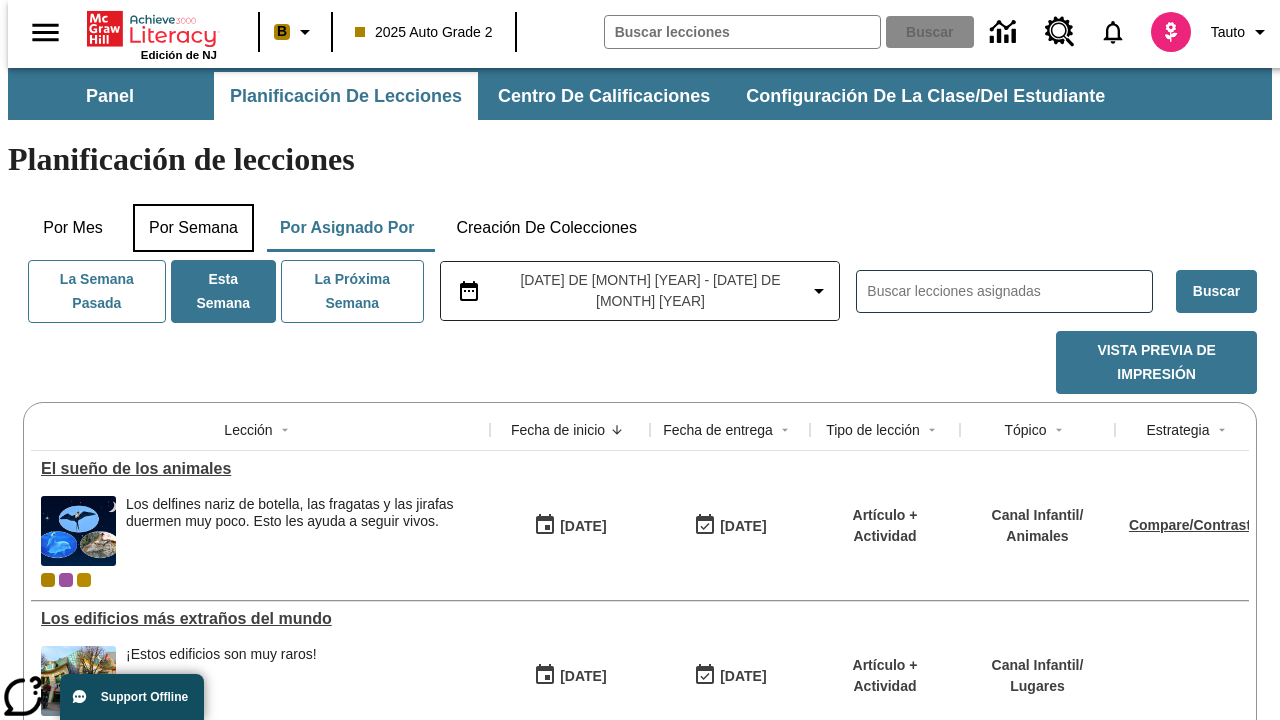 click on "Por semana" at bounding box center (193, 228) 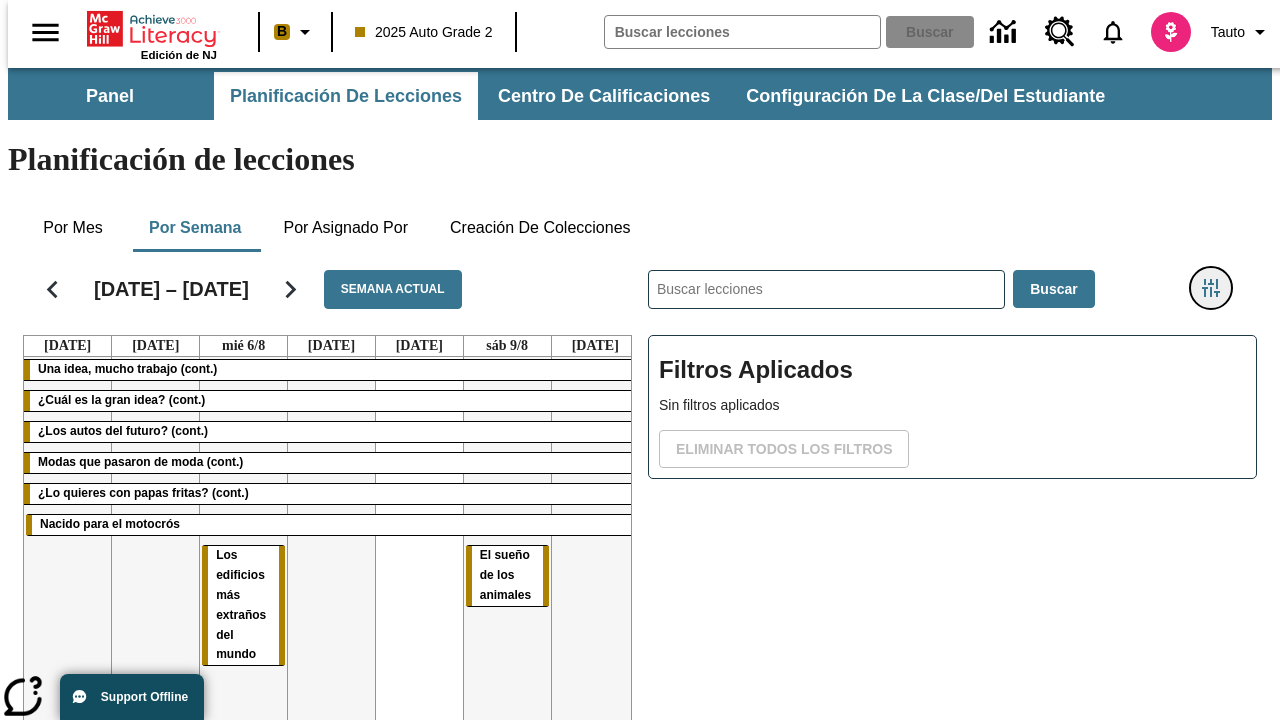 click 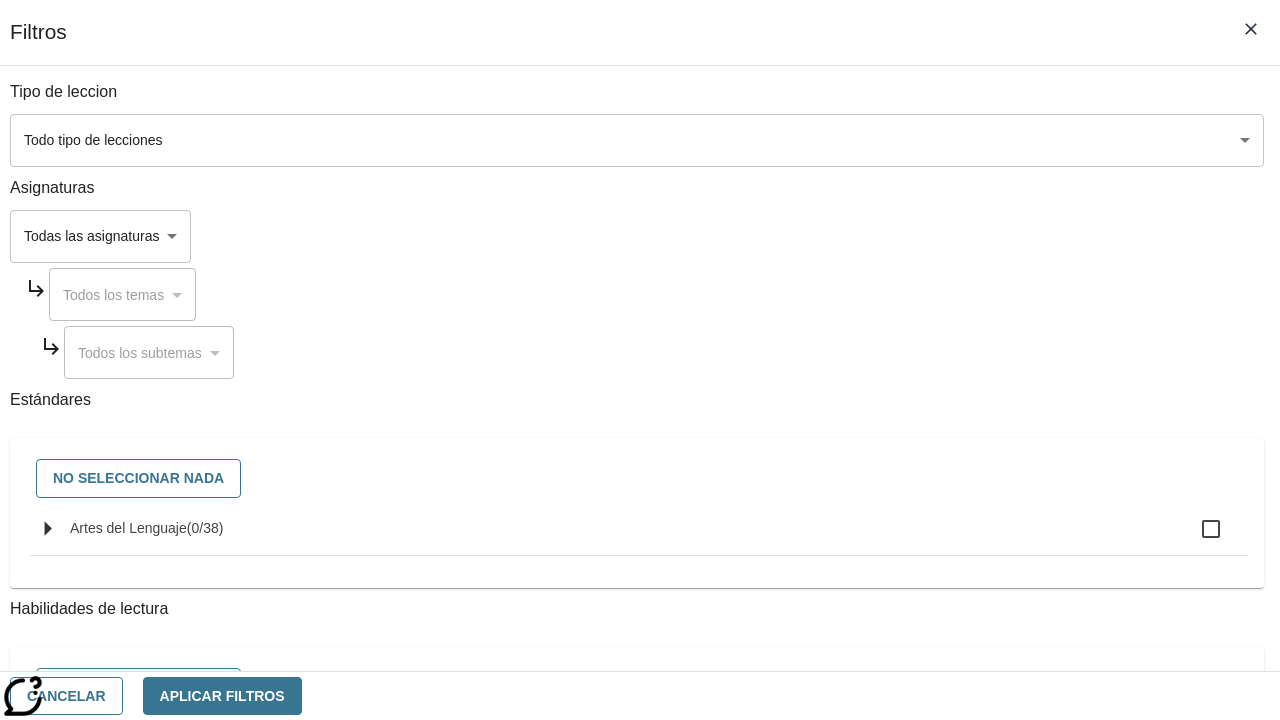 click on "Saltar al contenido principal
Edición de NJ B [YEAR] Auto Grade 2 Buscar 0 Tauto Panel Planificación de lecciones Centro de calificaciones Configuración de la clase/del estudiante Planificación de lecciones Por mes Por semana Por asignado por Creación de colecciones [DATE] – [DATE] Semana actual [DATE] [DATE] [DATE] [DATE] [DATE] [DATE] [DATE] Una idea, mucho trabajo (cont.) ¿Cuál es la gran idea? (cont.) ¿Los autos del futuro?  (cont.) Modas que pasaron de moda (cont.) ¿Lo quieres con papas fritas? (cont.) Nacido para el motocrós Los edificios más extraños del mundo El sueño de los animales ​ Buscar Filtros Aplicados Sin filtros aplicados Eliminar todos los filtros
©   [YEAR] Achieve3000, Inc. y sus concedentes. Reservados todos los derechos.
×
Achieve 3000 CoBrowse support" at bounding box center (640, 495) 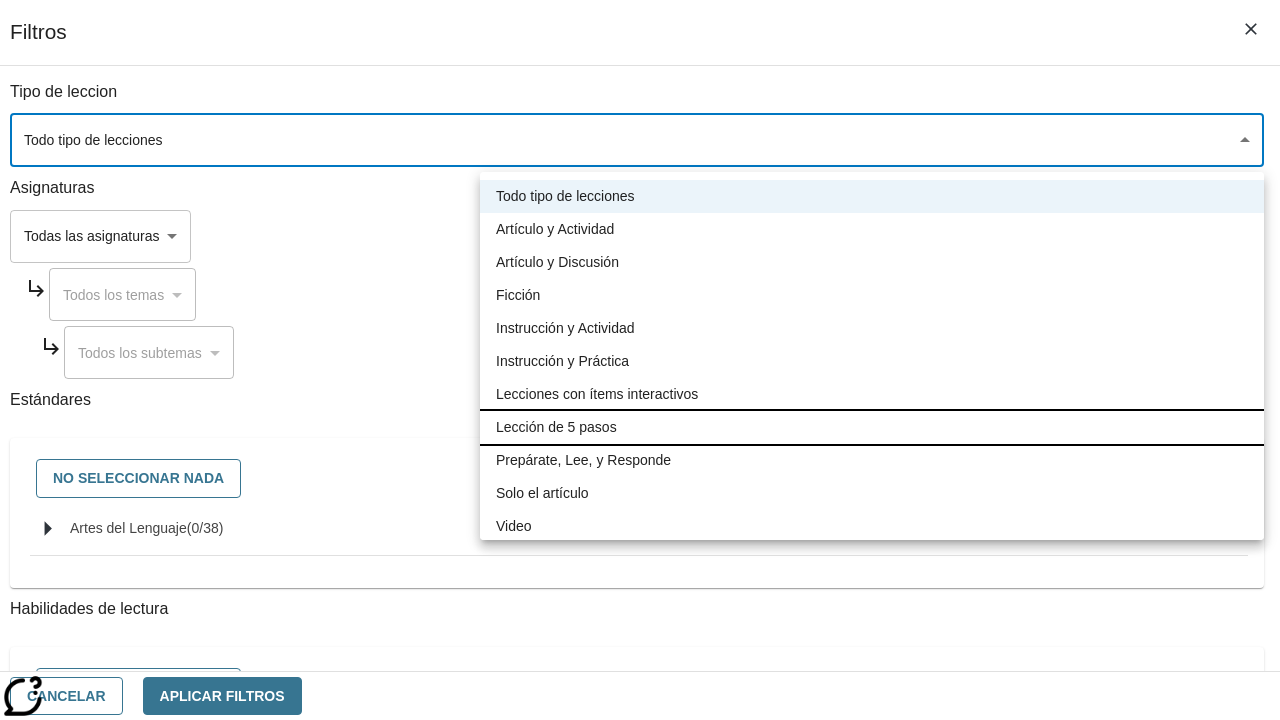 click on "Lección de 5 pasos" at bounding box center [872, 427] 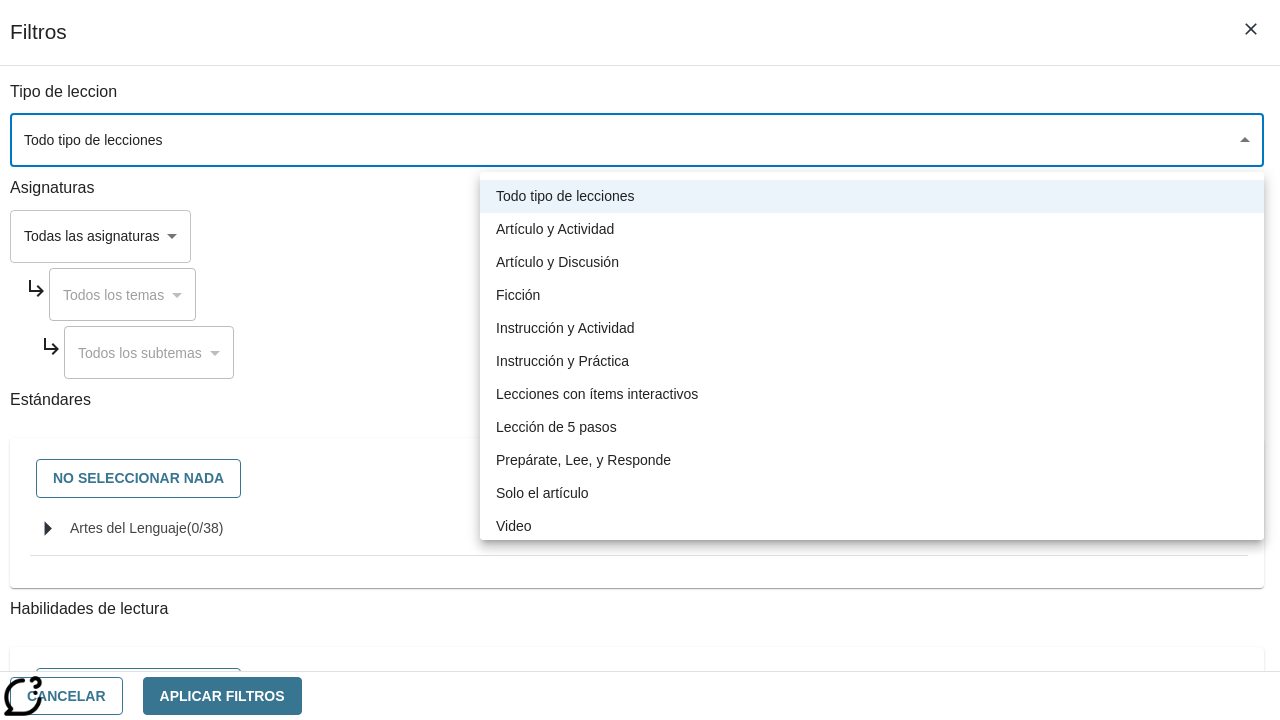 type on "1" 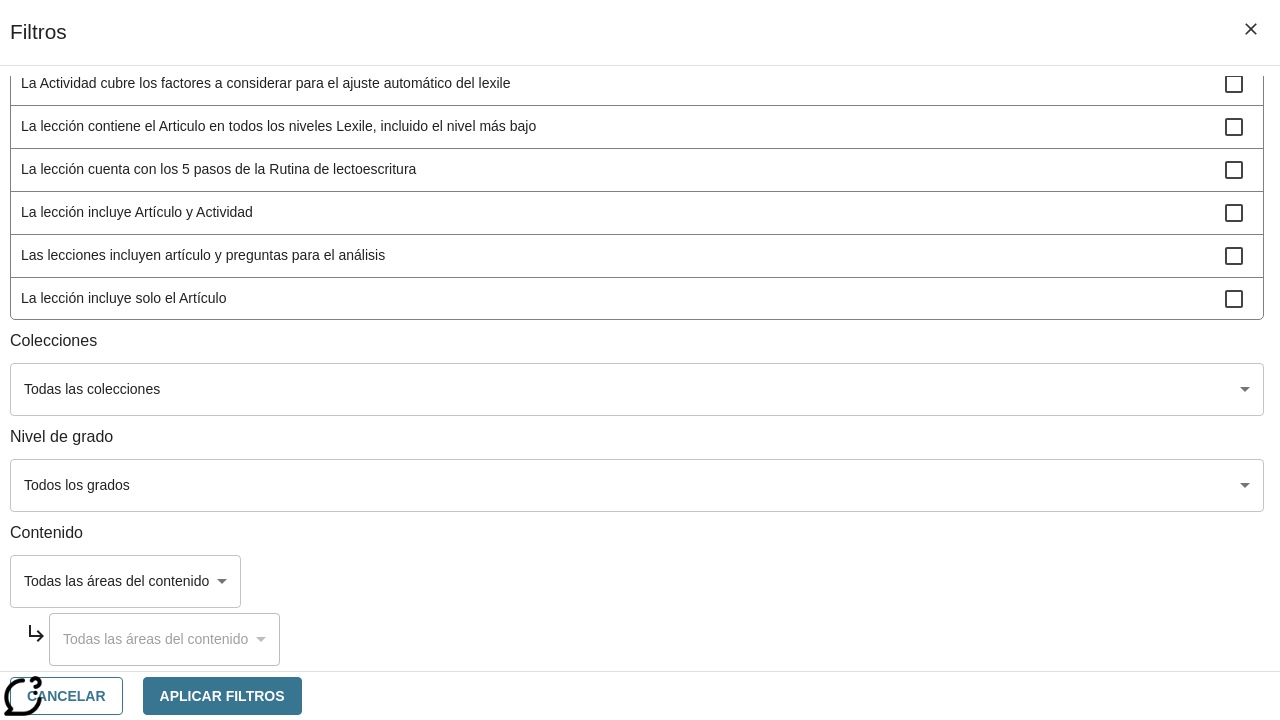 click on "Saltar al contenido principal
Edición de NJ B [YEAR] Auto Grade 2 Buscar 0 Tauto Panel Planificación de lecciones Centro de calificaciones Configuración de la clase/del estudiante Planificación de lecciones Por mes Por semana Por asignado por Creación de colecciones [DATE] – [DATE] Semana actual [DATE] [DATE] [DATE] [DATE] [DATE] [DATE] [DATE] Una idea, mucho trabajo (cont.) ¿Cuál es la gran idea? (cont.) ¿Los autos del futuro?  (cont.) Modas que pasaron de moda (cont.) ¿Lo quieres con papas fritas? (cont.) Nacido para el motocrós Los edificios más extraños del mundo El sueño de los animales ​ Buscar Filtros Aplicados Sin filtros aplicados Eliminar todos los filtros
©   [YEAR] Achieve3000, Inc. y sus concedentes. Reservados todos los derechos.
×
Achieve 3000 CoBrowse support" at bounding box center (640, 495) 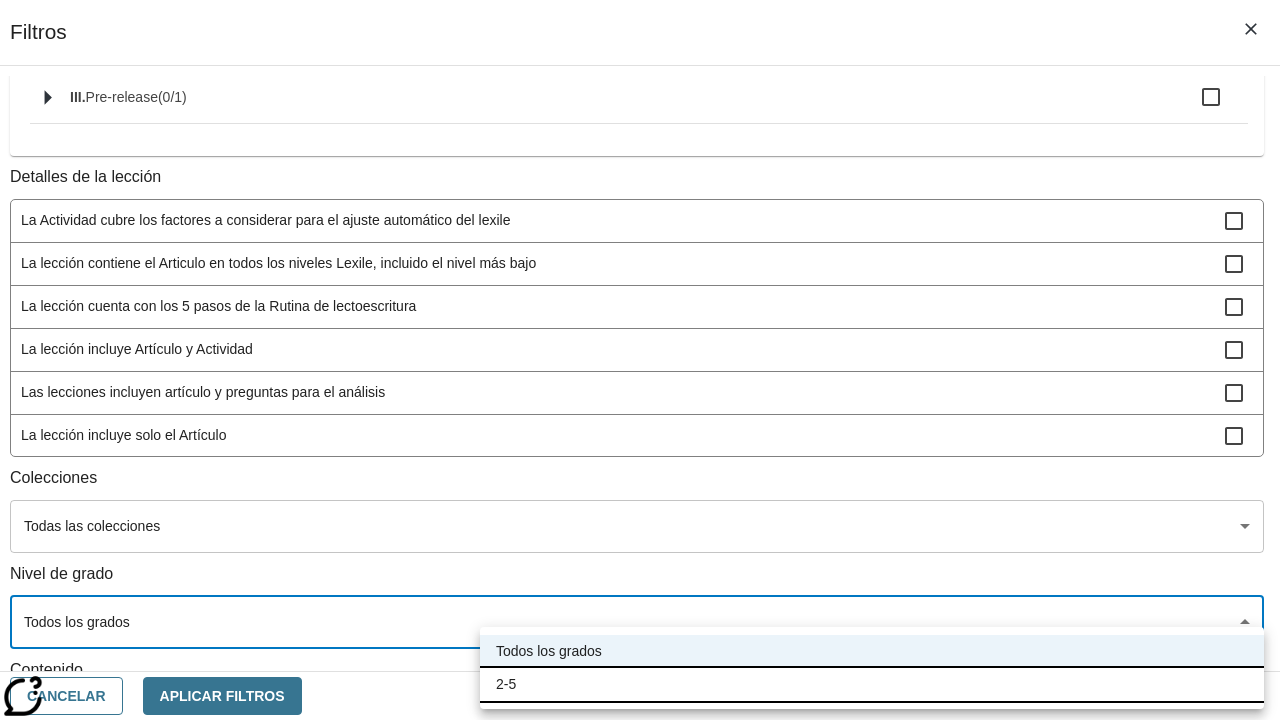 click on "2-5" at bounding box center (872, 684) 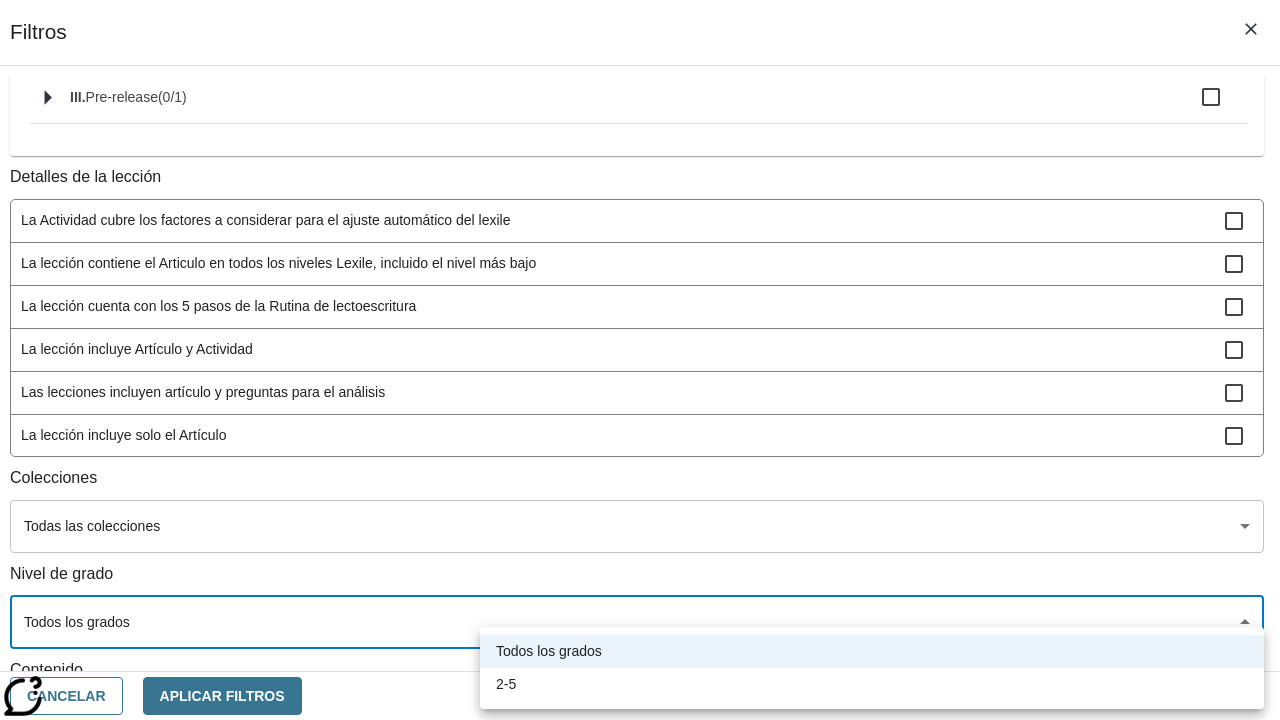 type on "1" 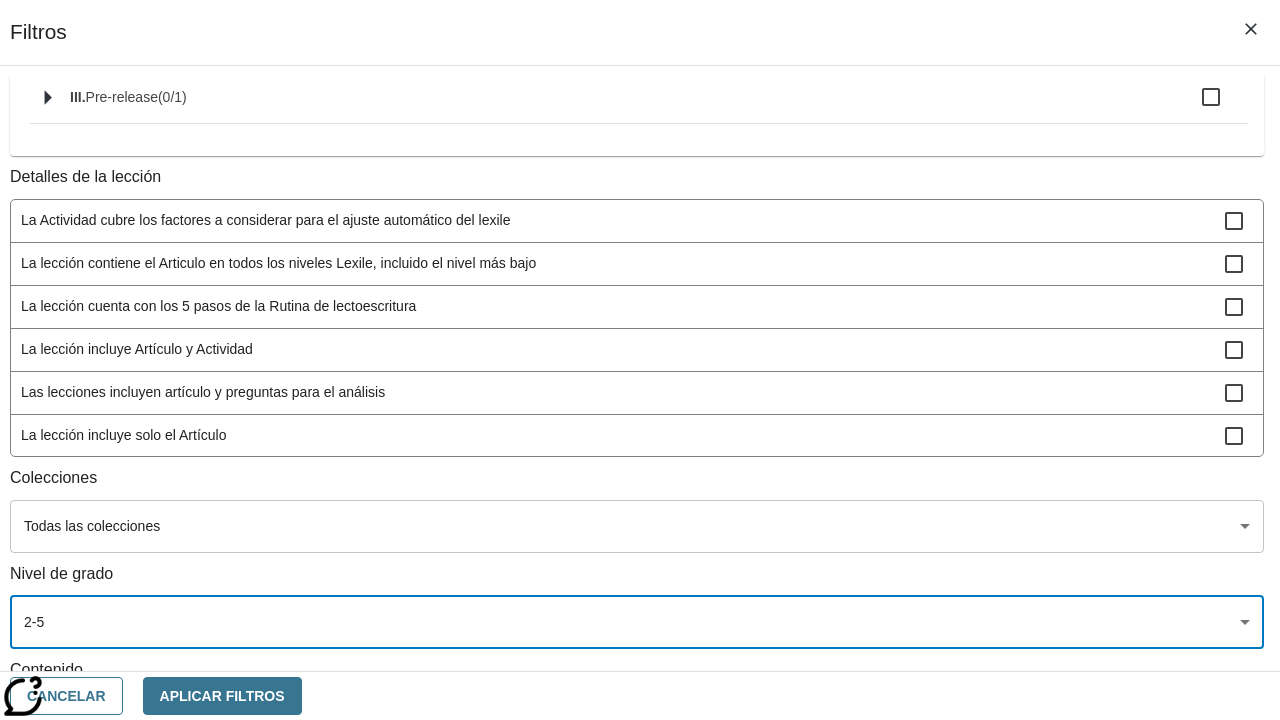 scroll, scrollTop: 153, scrollLeft: 0, axis: vertical 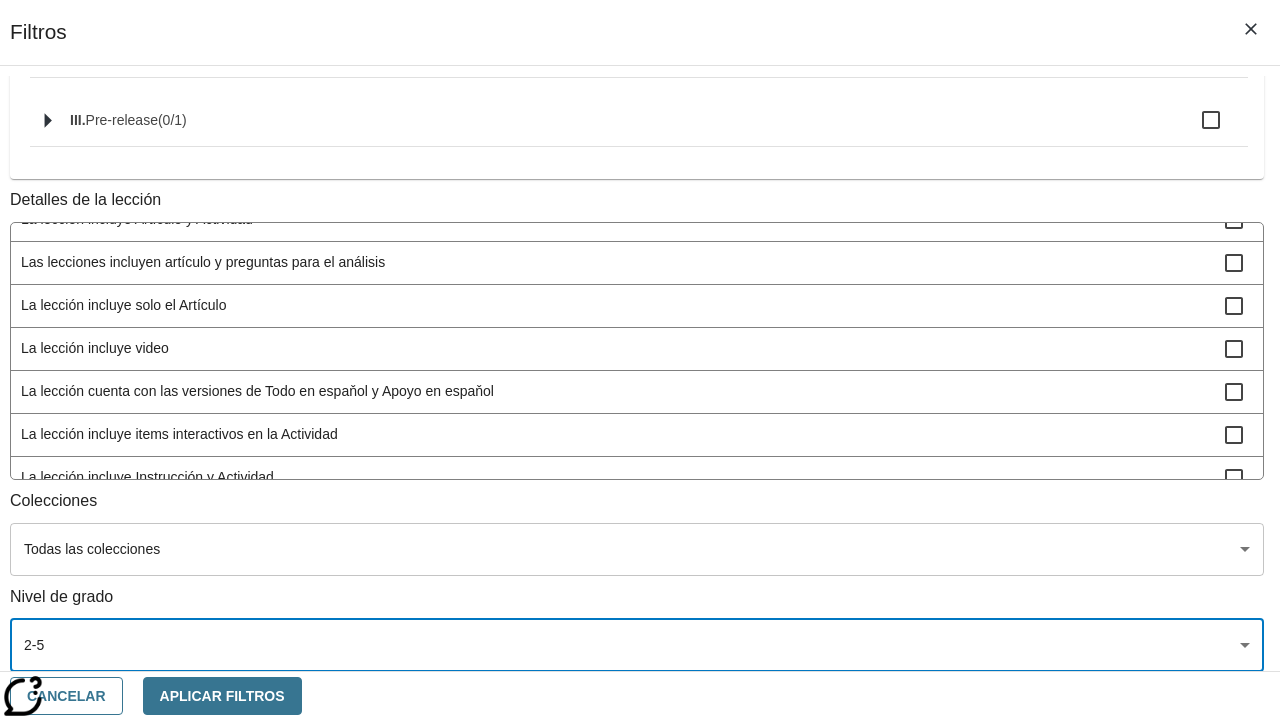 click on "La lección incluye video" at bounding box center (623, 348) 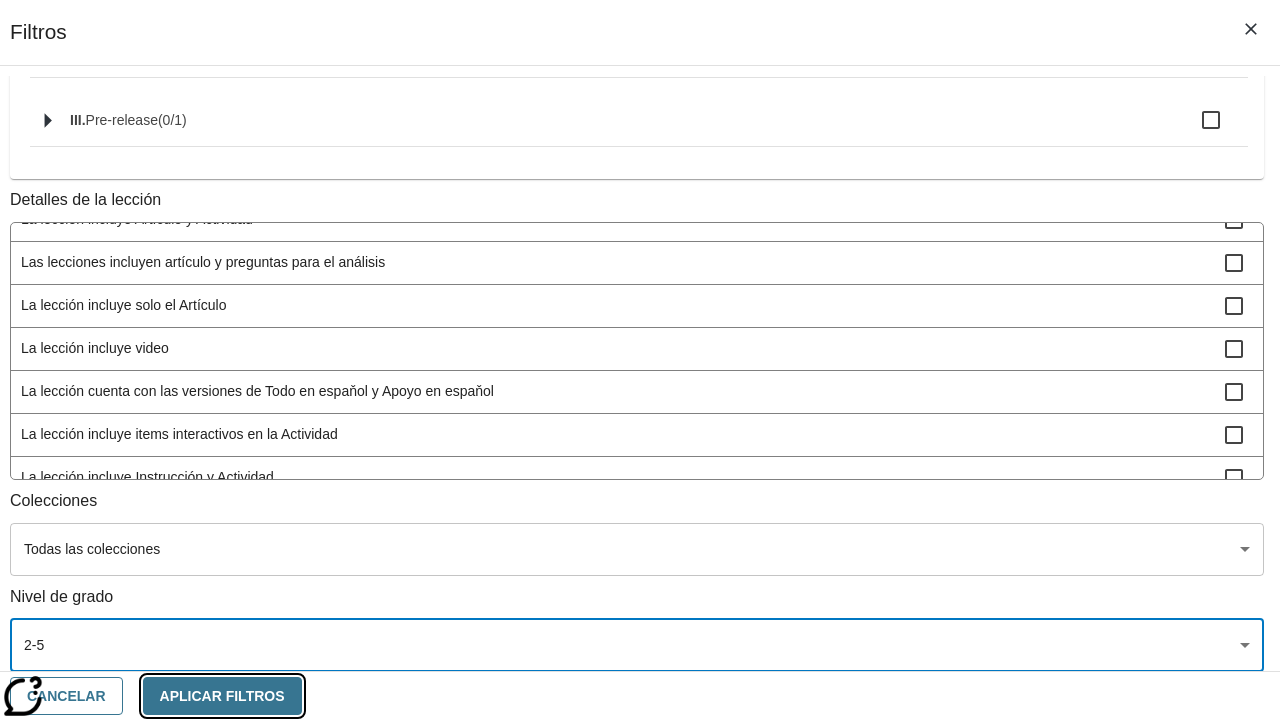 click on "Aplicar Filtros" at bounding box center [222, 696] 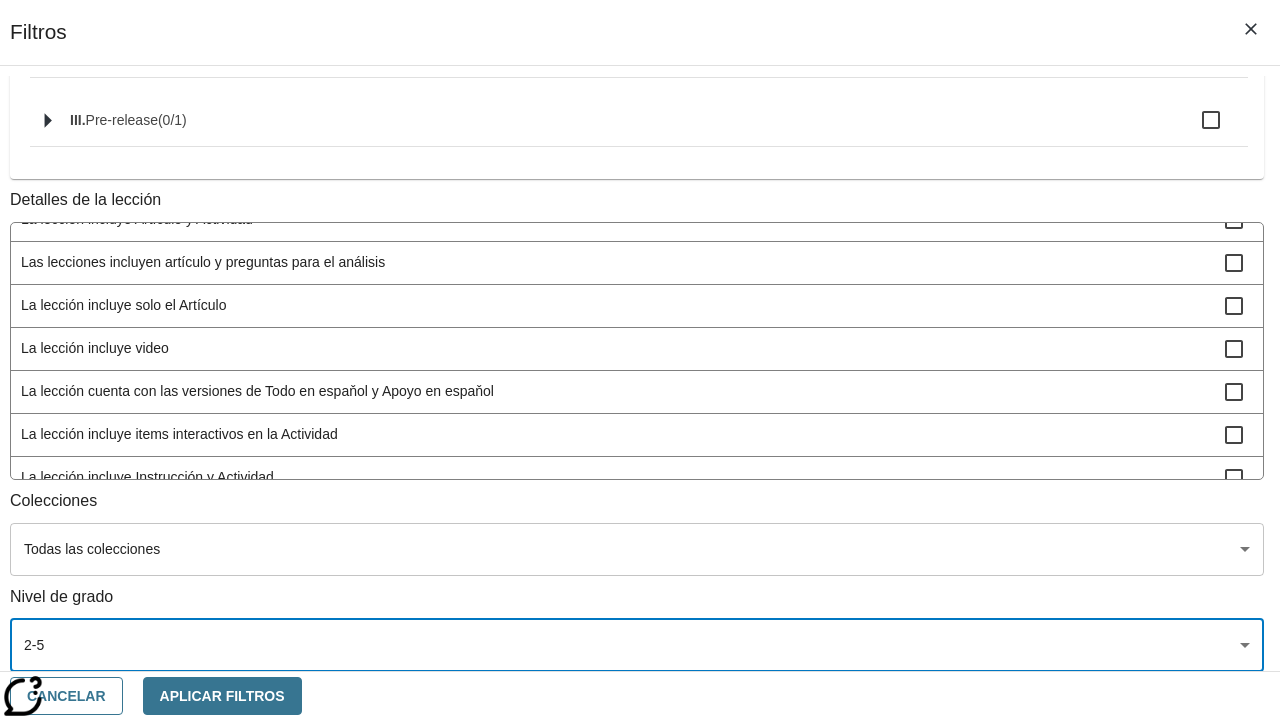scroll, scrollTop: 0, scrollLeft: 0, axis: both 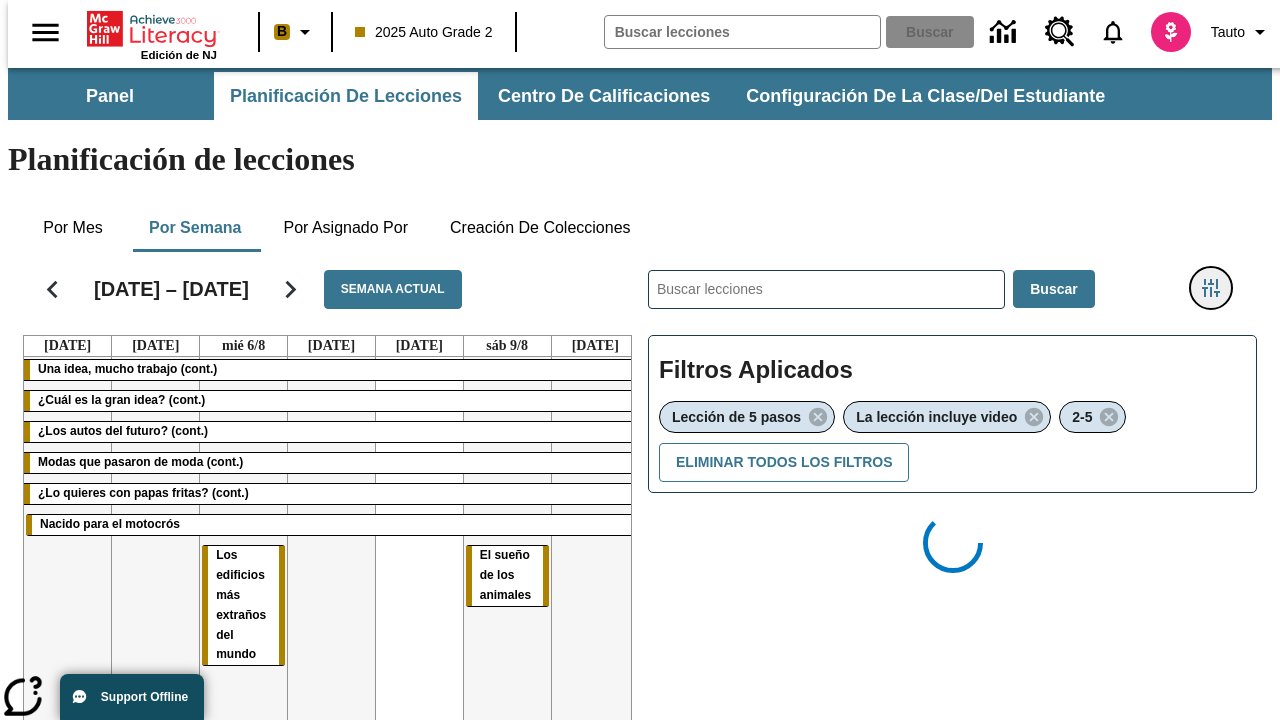 type 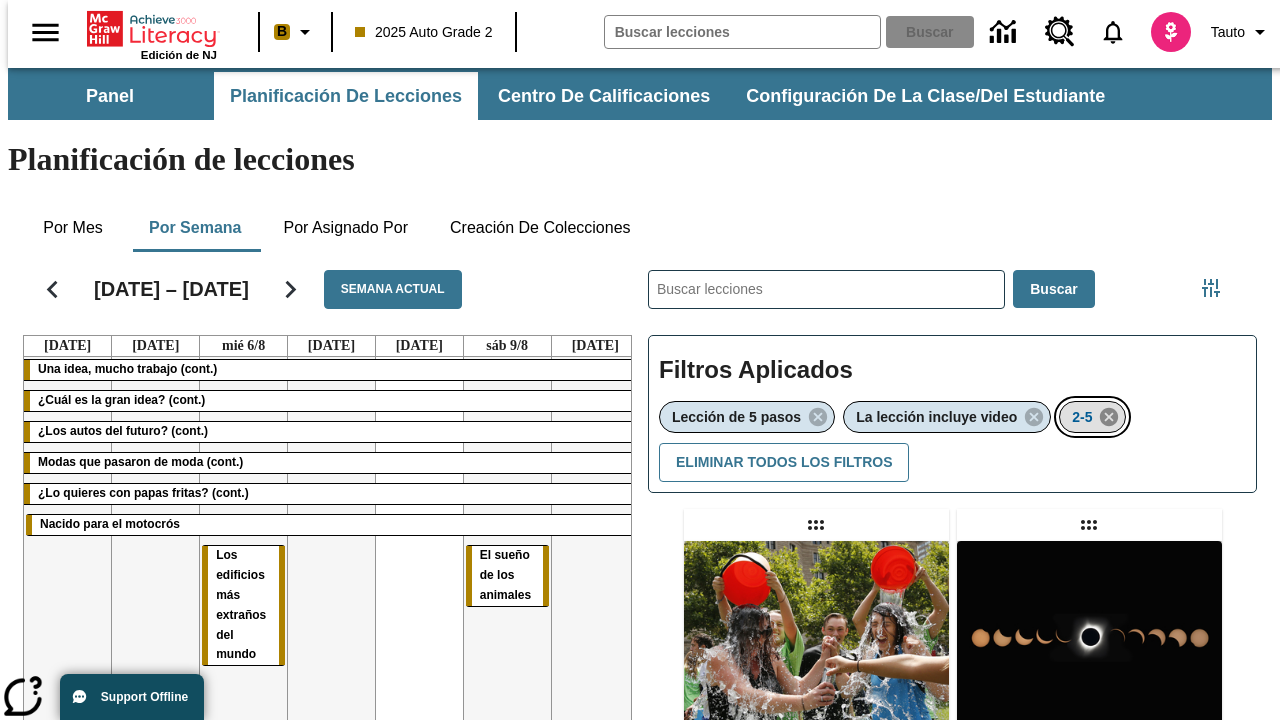 click 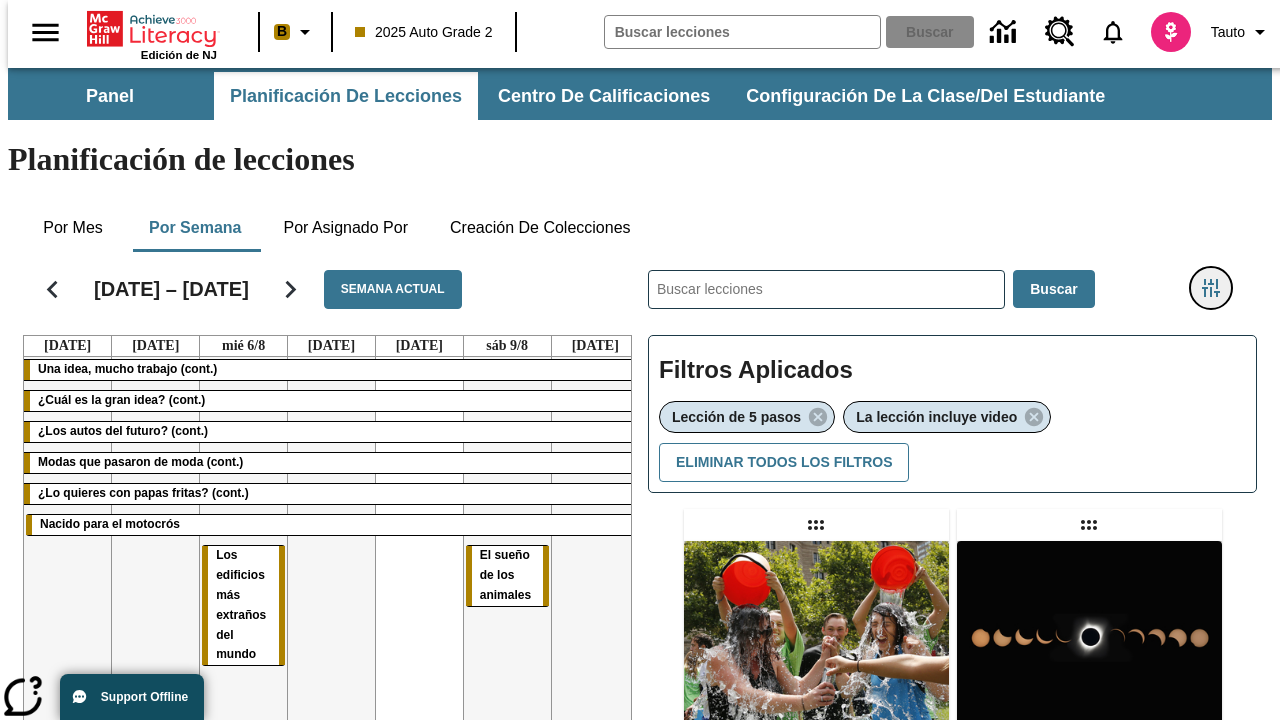 click 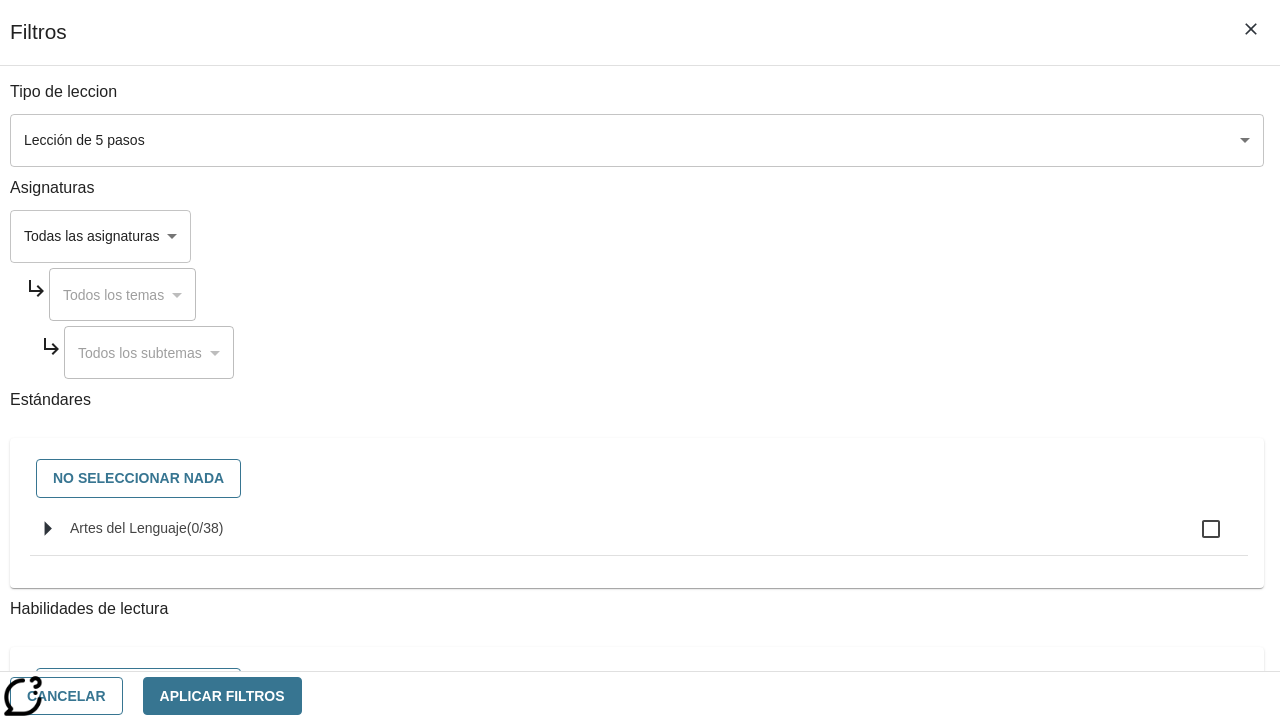 click on "Artes del Lenguaje" 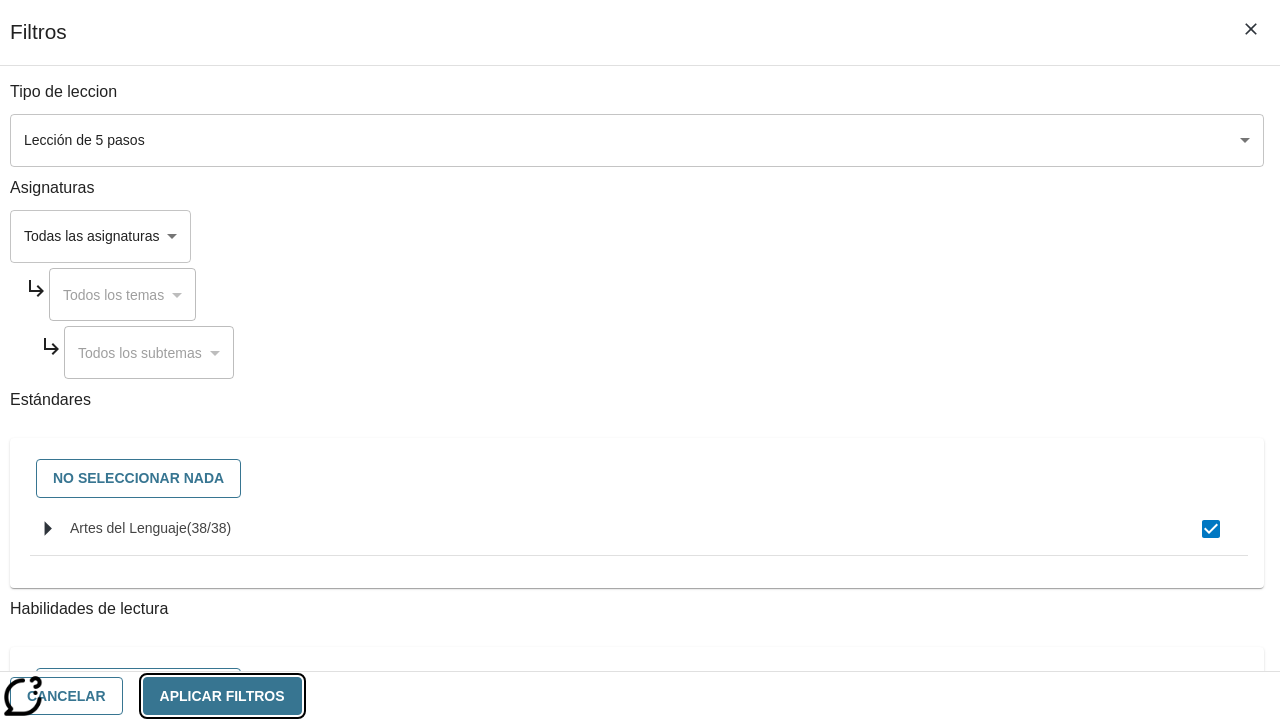 click on "Aplicar Filtros" at bounding box center (222, 696) 